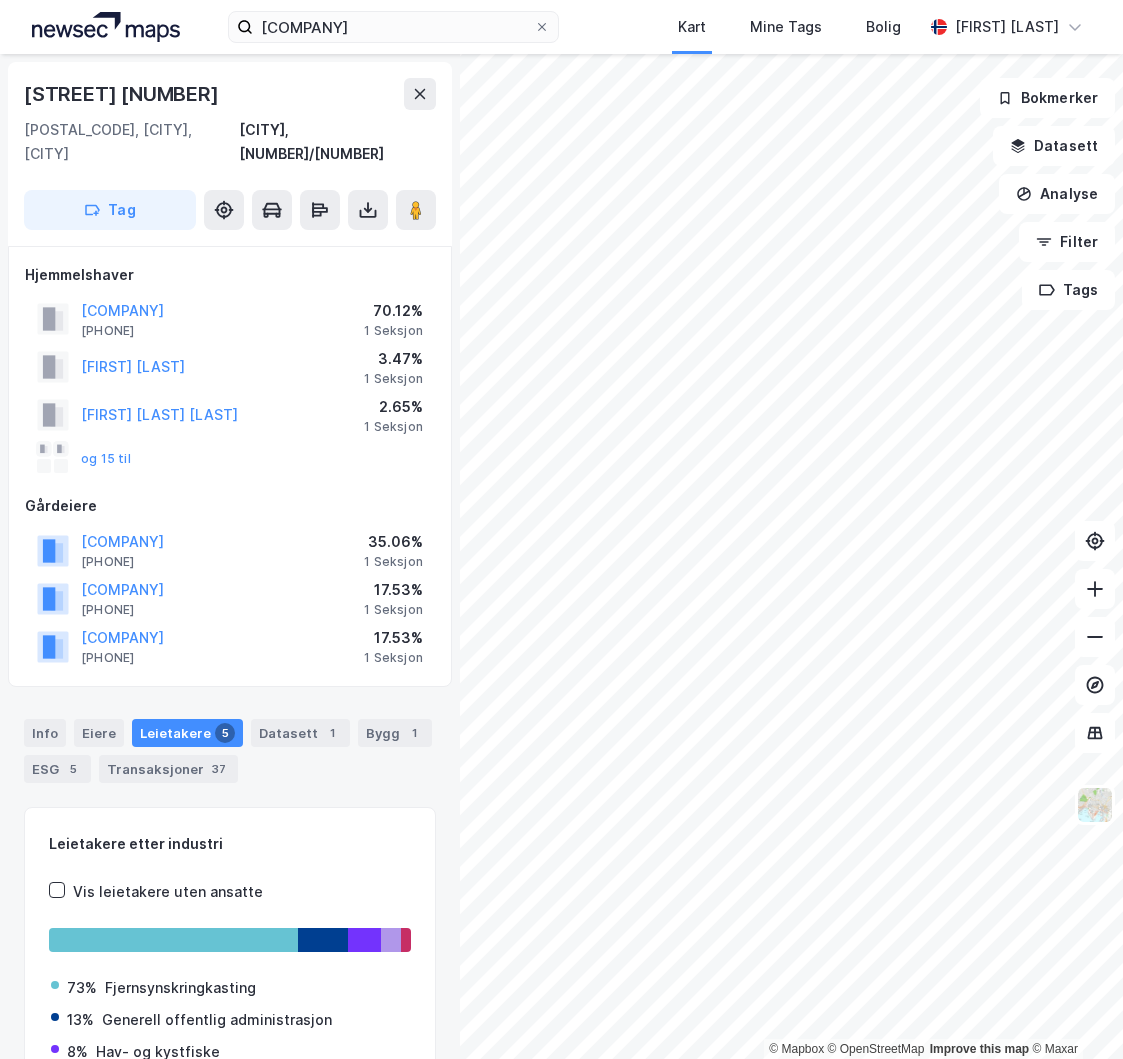 scroll, scrollTop: 0, scrollLeft: 0, axis: both 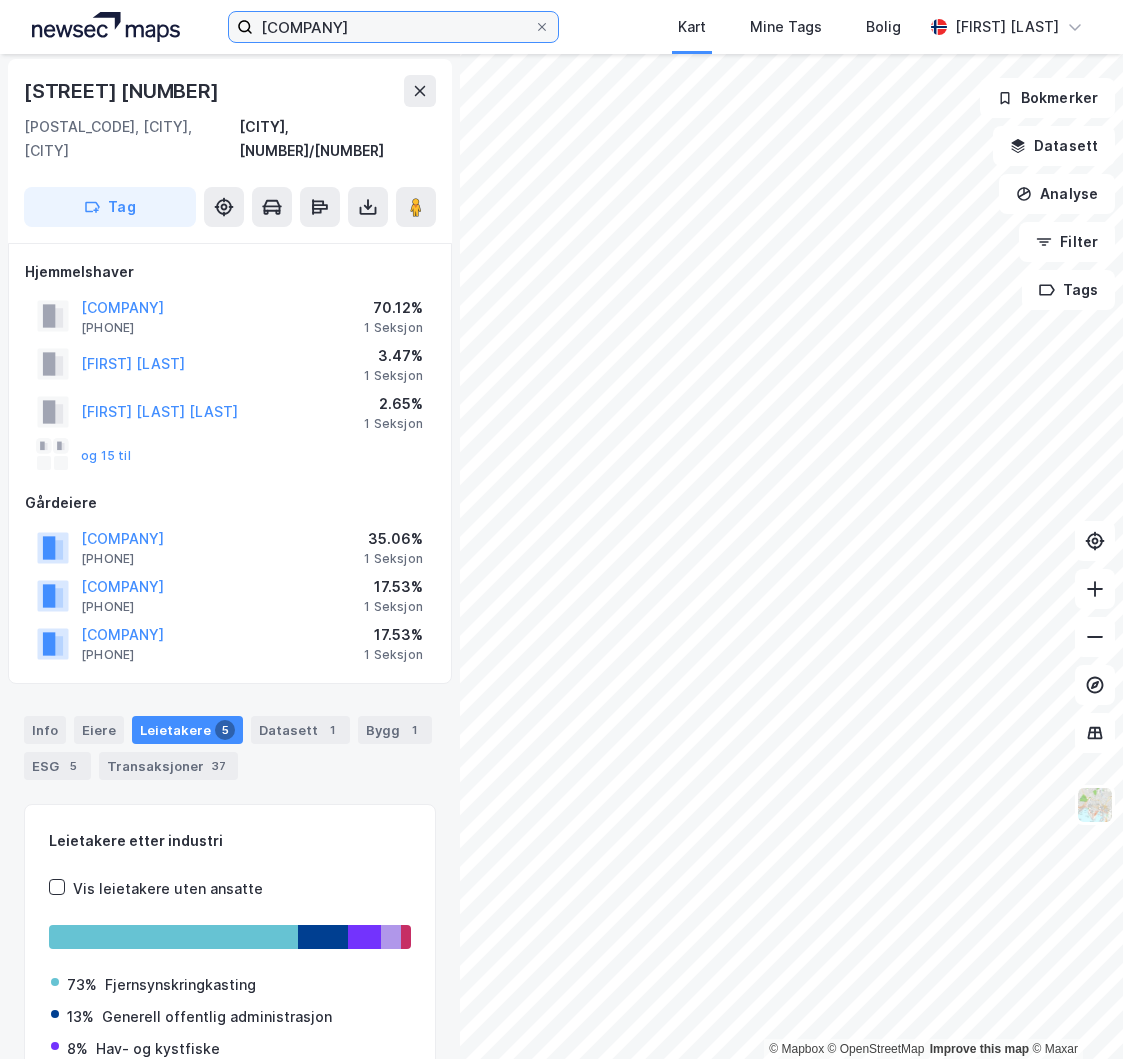 click on "[COMPANY]" at bounding box center [393, 27] 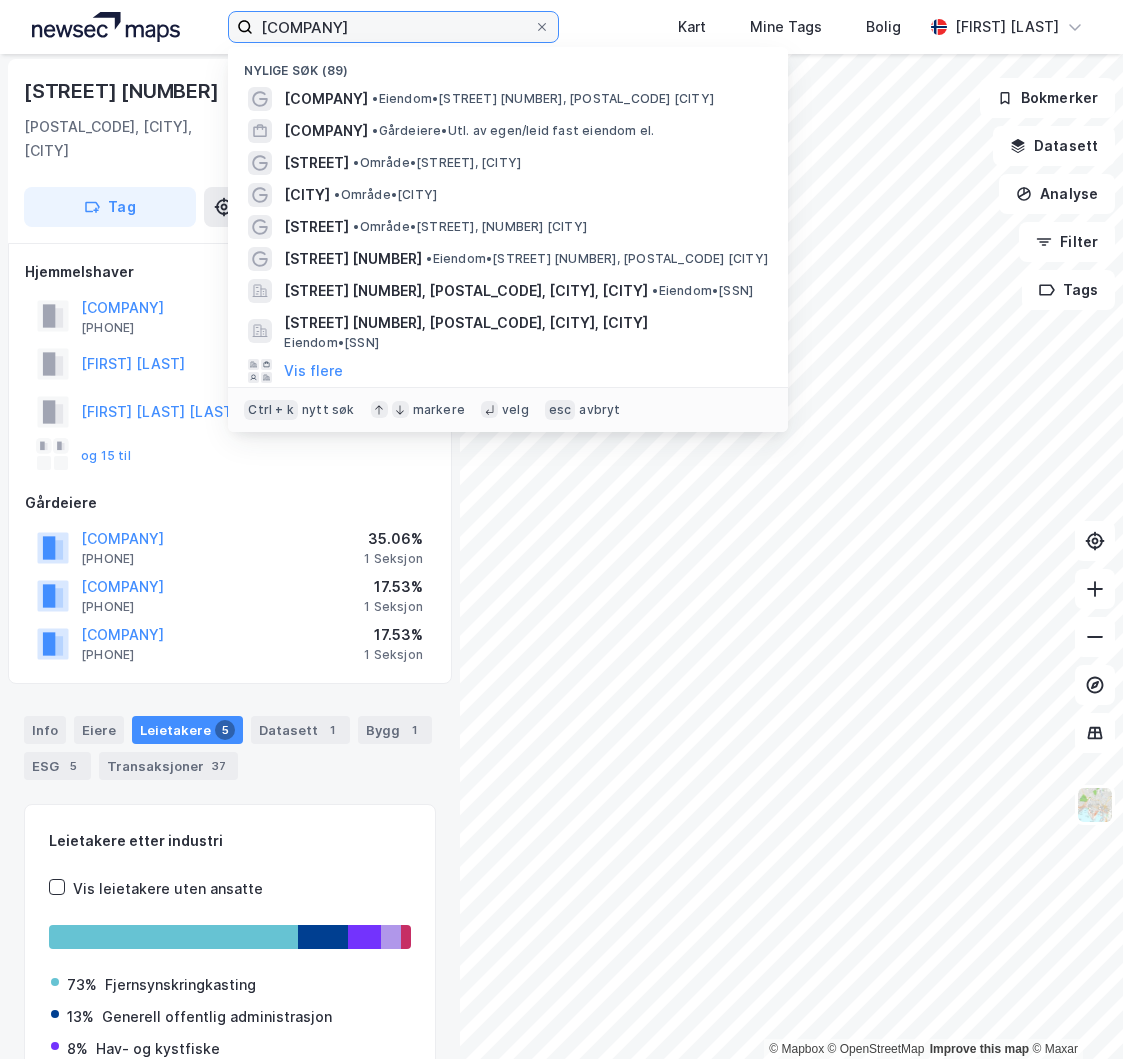click on "[COMPANY]" at bounding box center (393, 27) 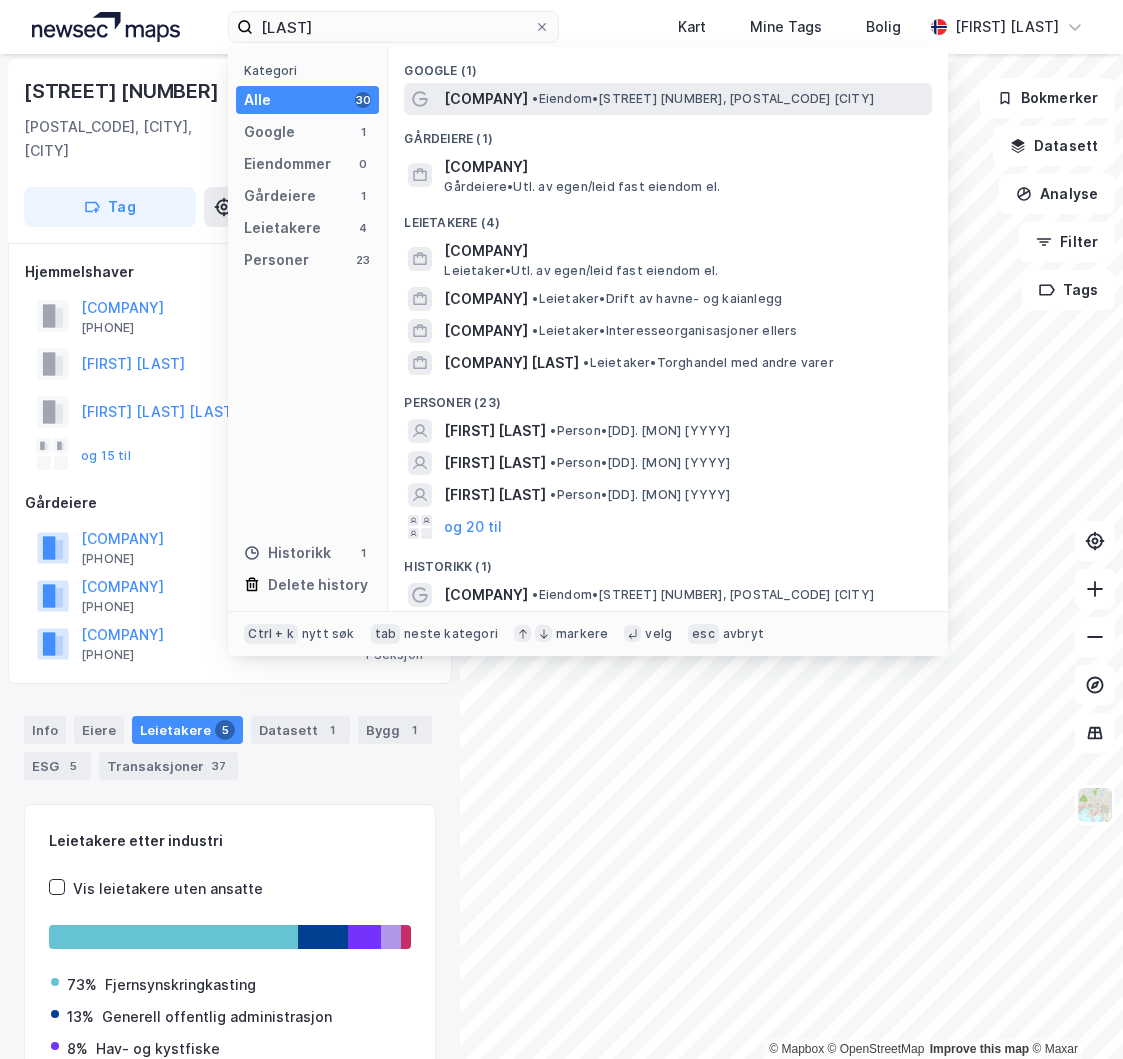 click on "• [EIENDOM] • [STREET] [NUMBER], [POSTAL_CODE] [CITY]" at bounding box center [703, 99] 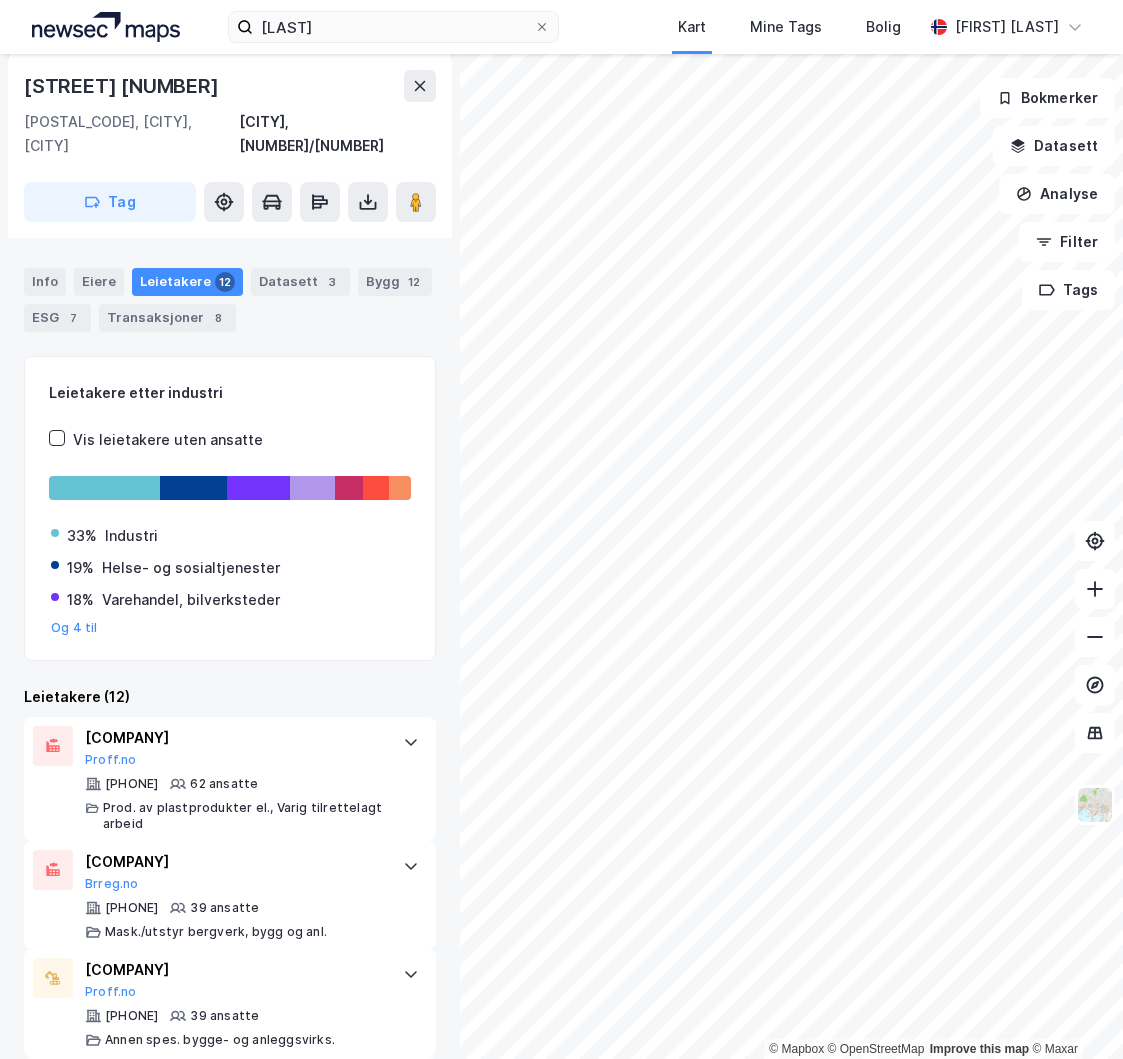 scroll, scrollTop: 0, scrollLeft: 0, axis: both 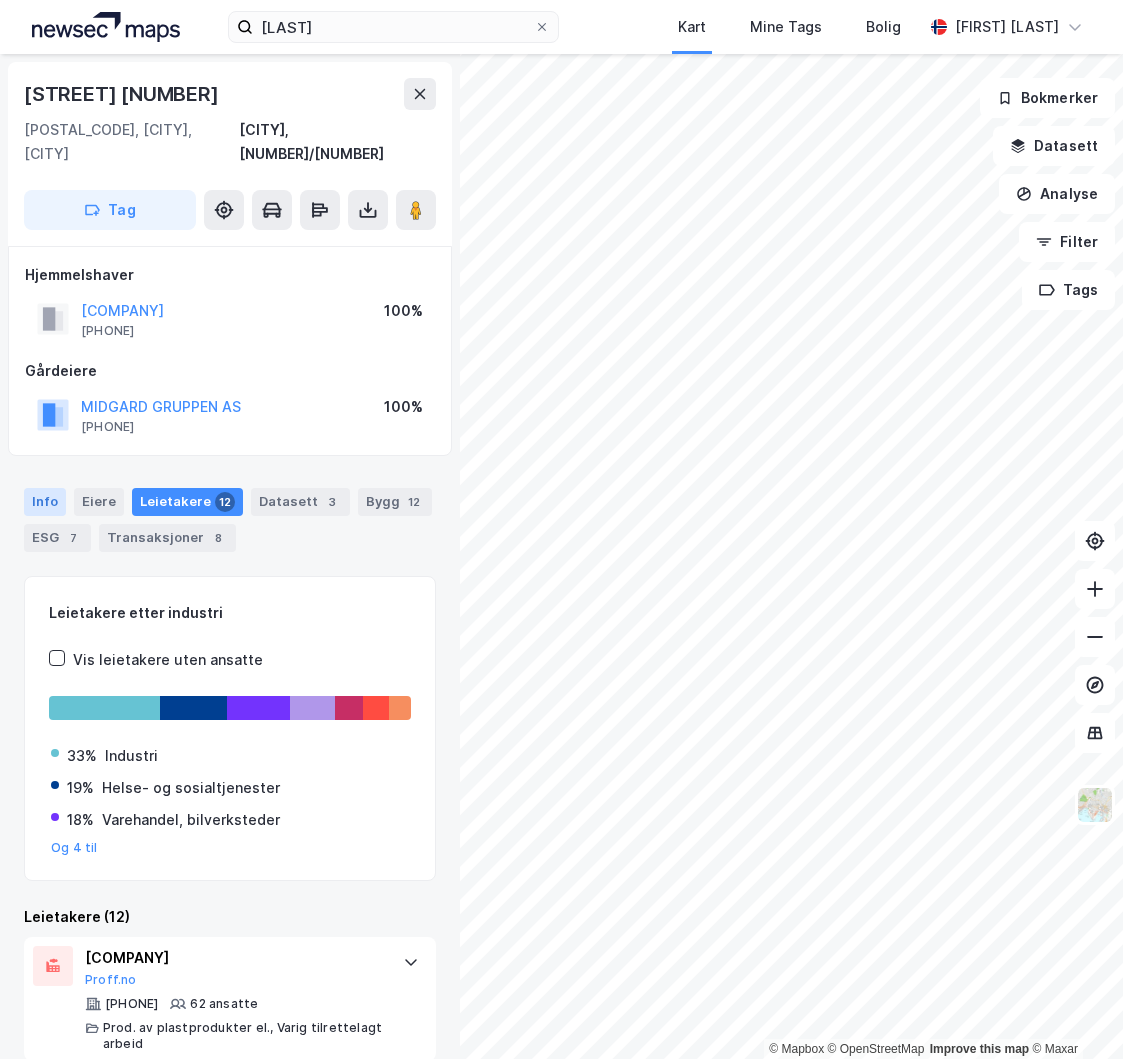 click on "Info" at bounding box center [45, 502] 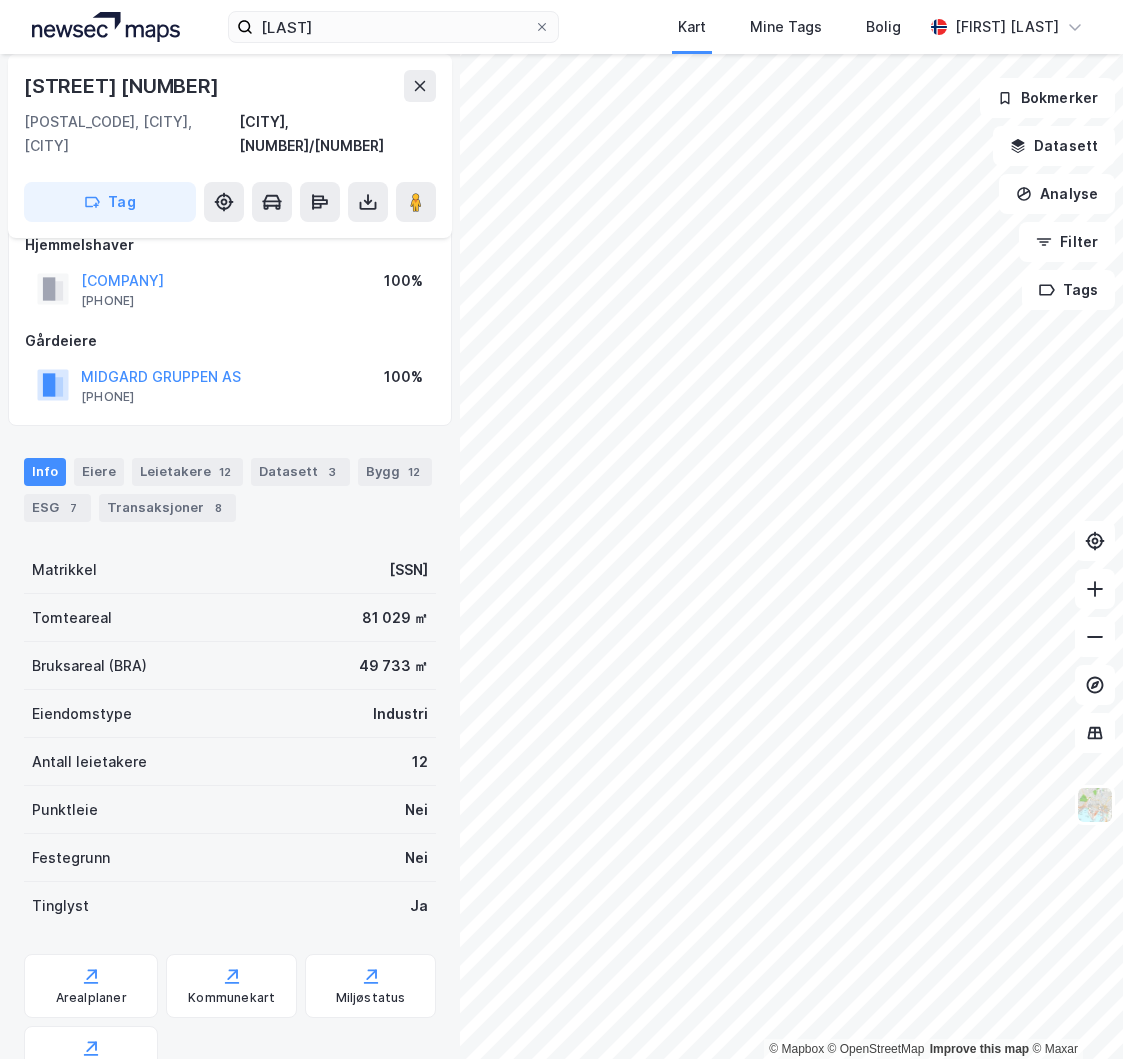 scroll, scrollTop: 0, scrollLeft: 0, axis: both 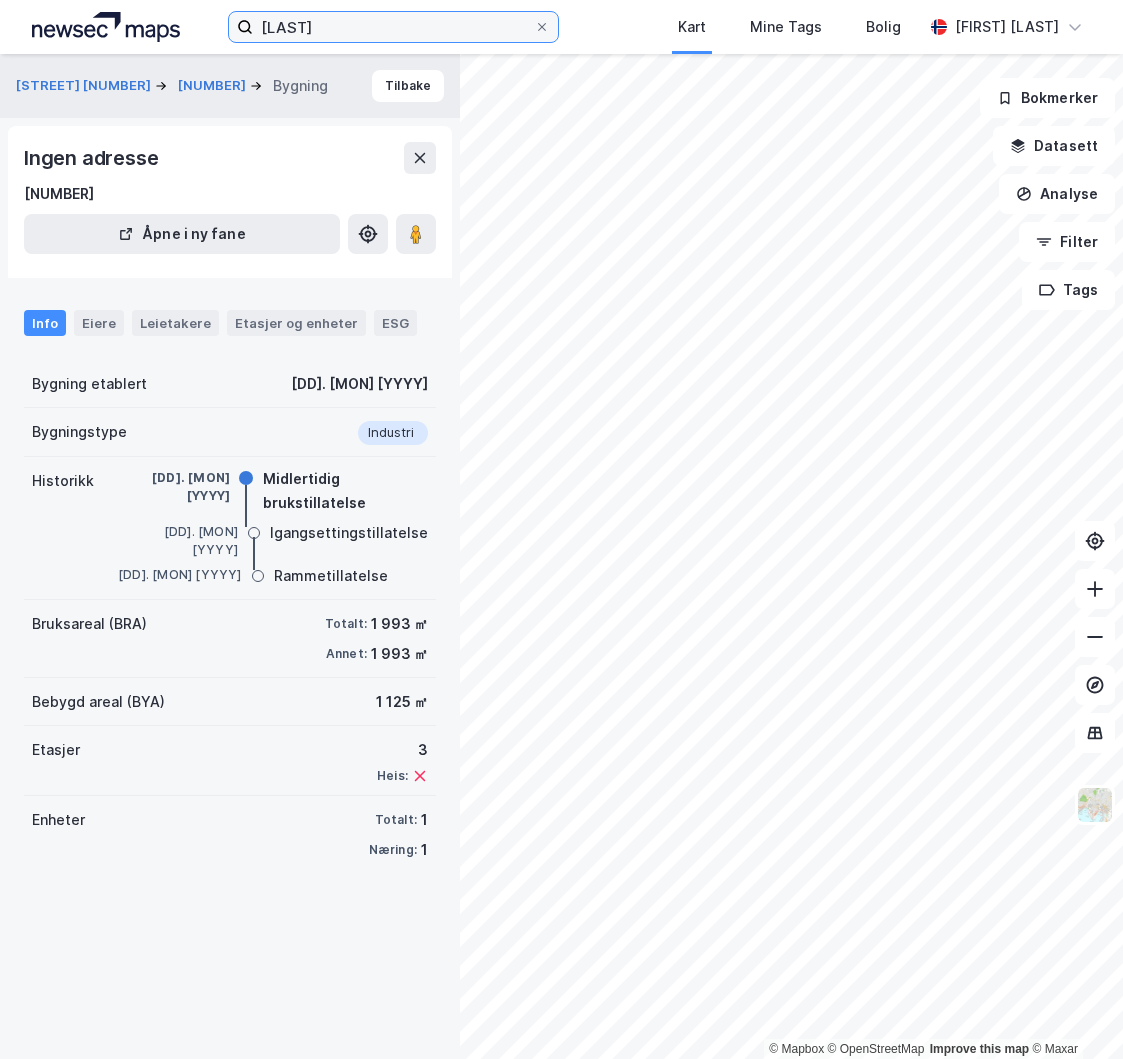 click on "[LAST]" at bounding box center (393, 27) 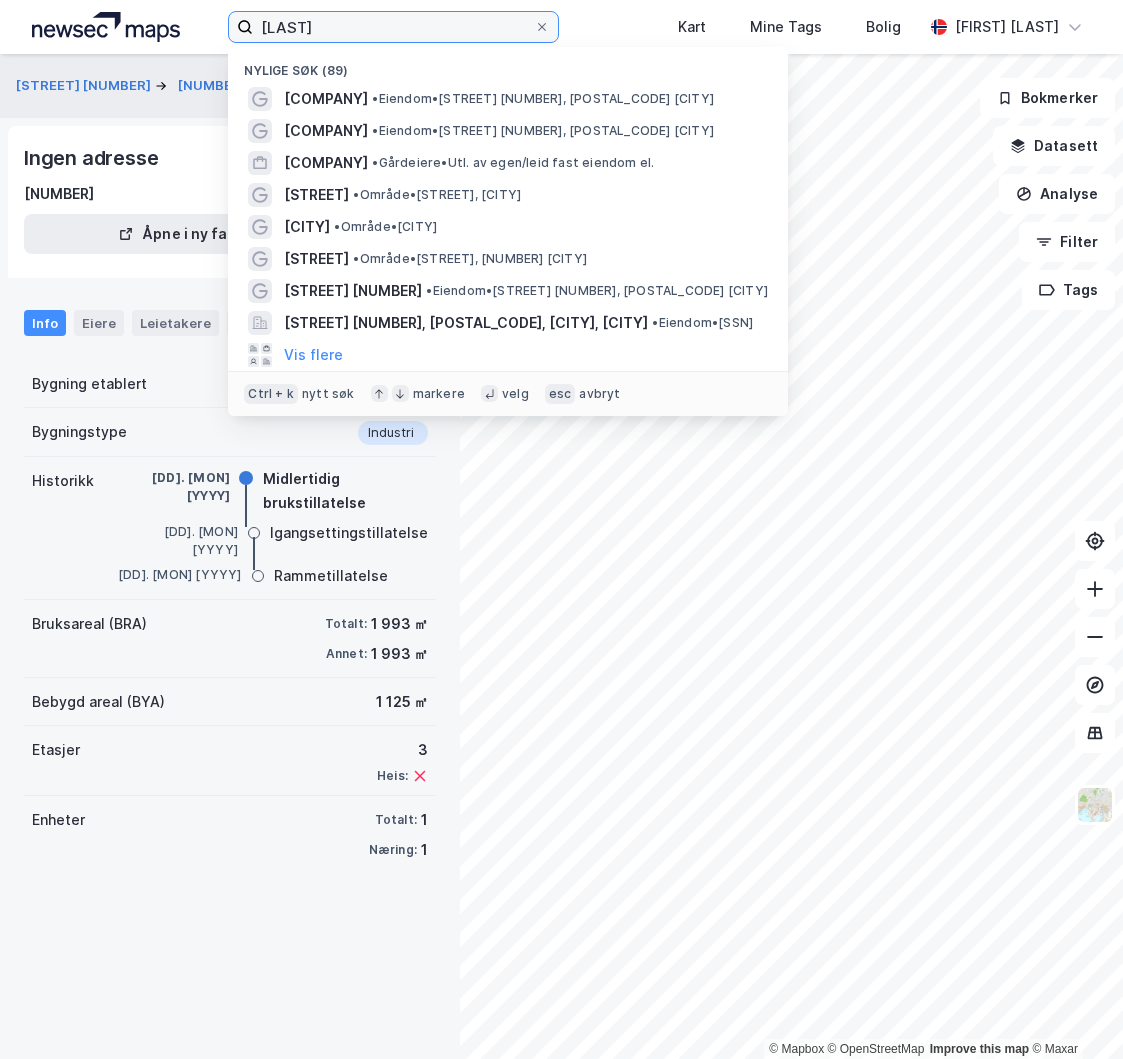 click on "[LAST]" at bounding box center [393, 27] 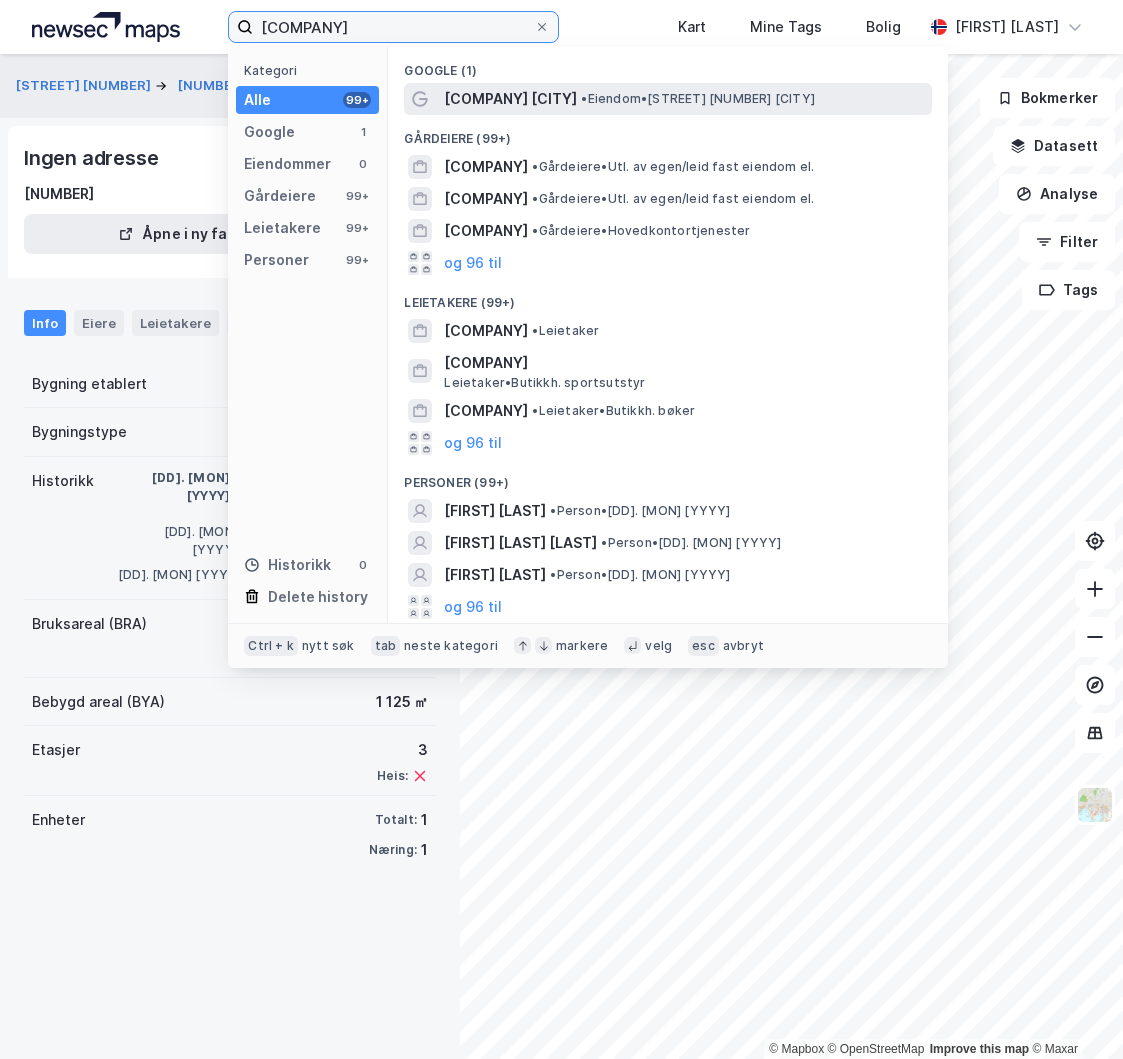 type on "[COMPANY]" 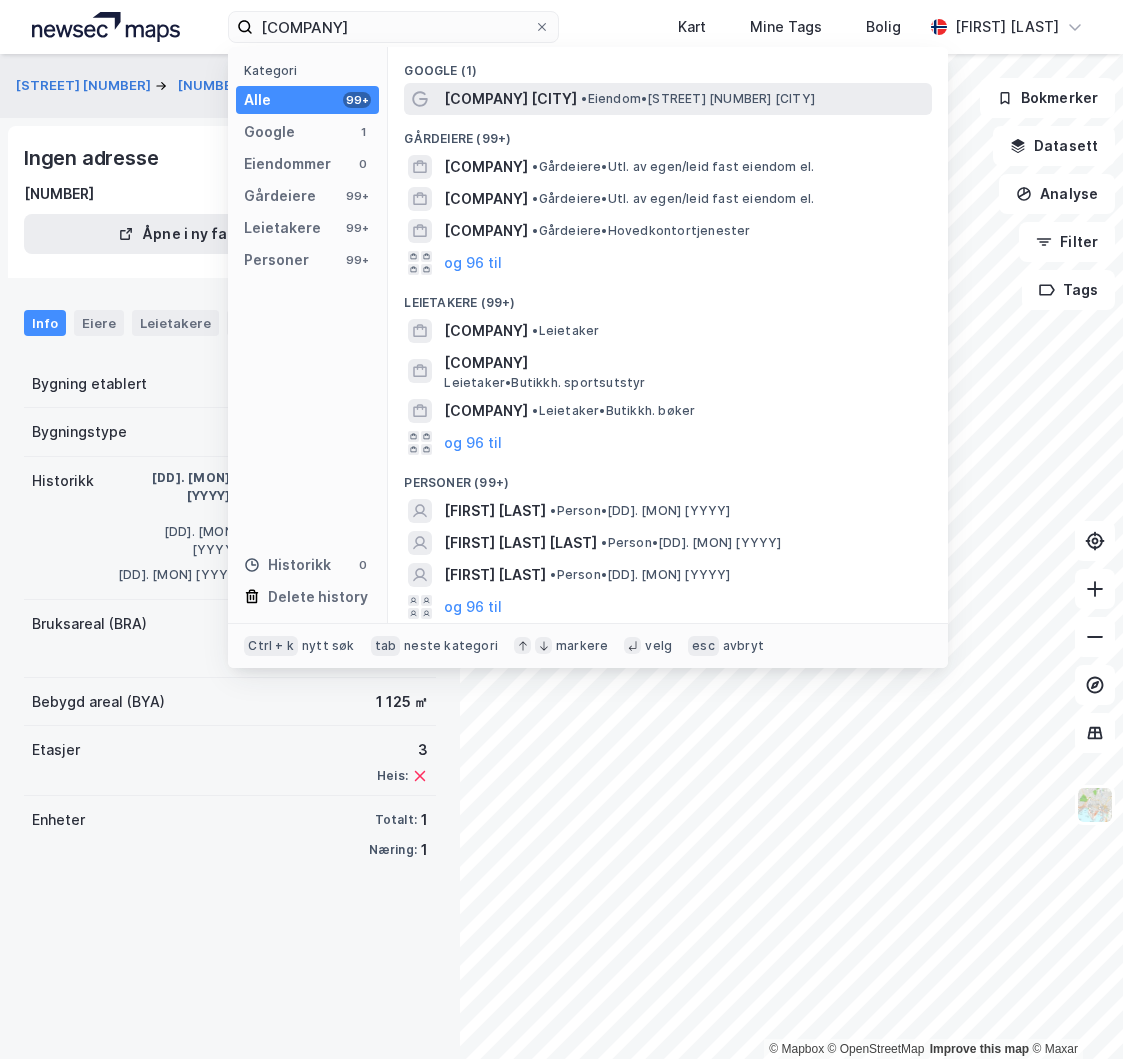 click on "•" at bounding box center [584, 98] 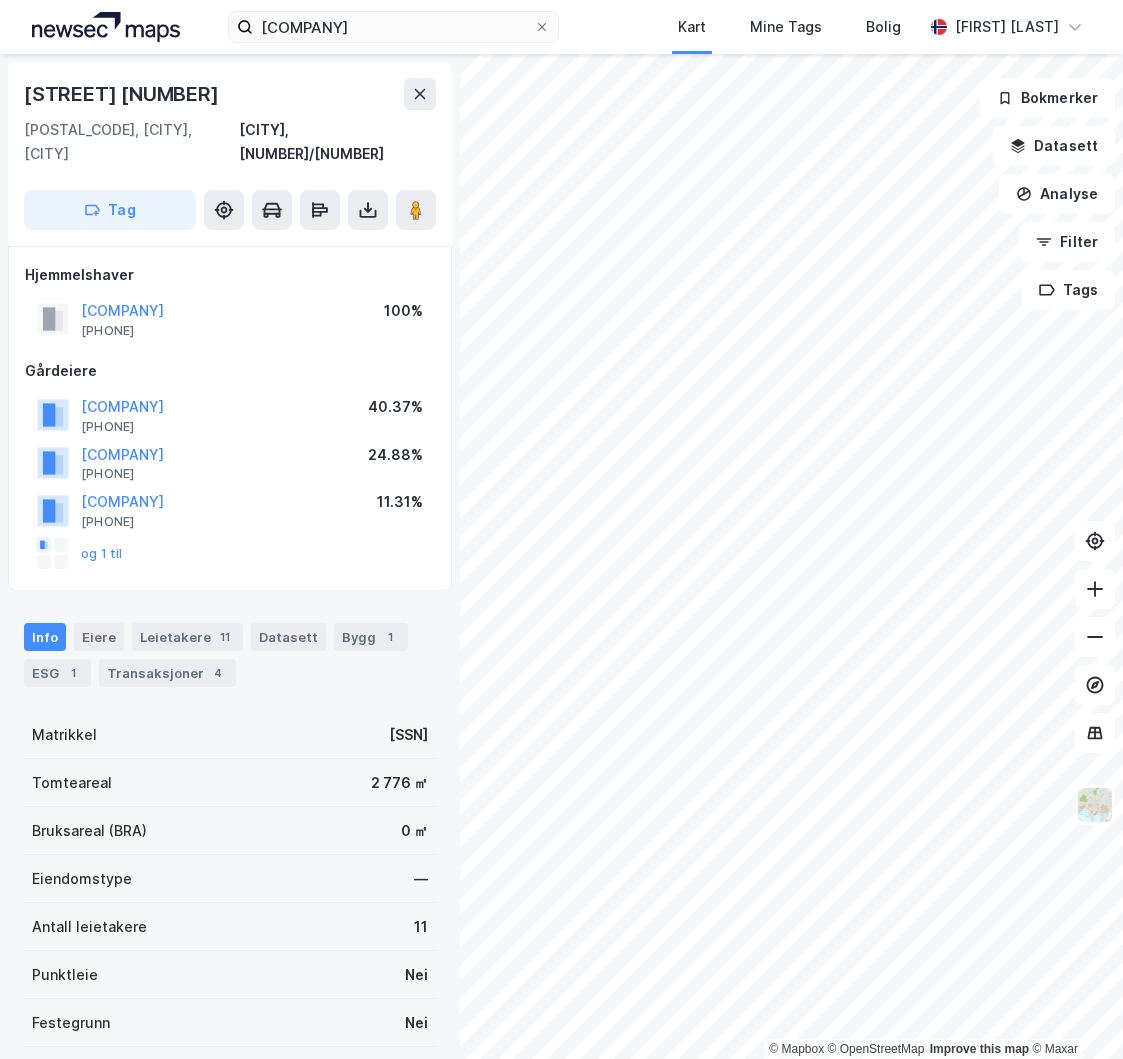 scroll, scrollTop: 2, scrollLeft: 0, axis: vertical 